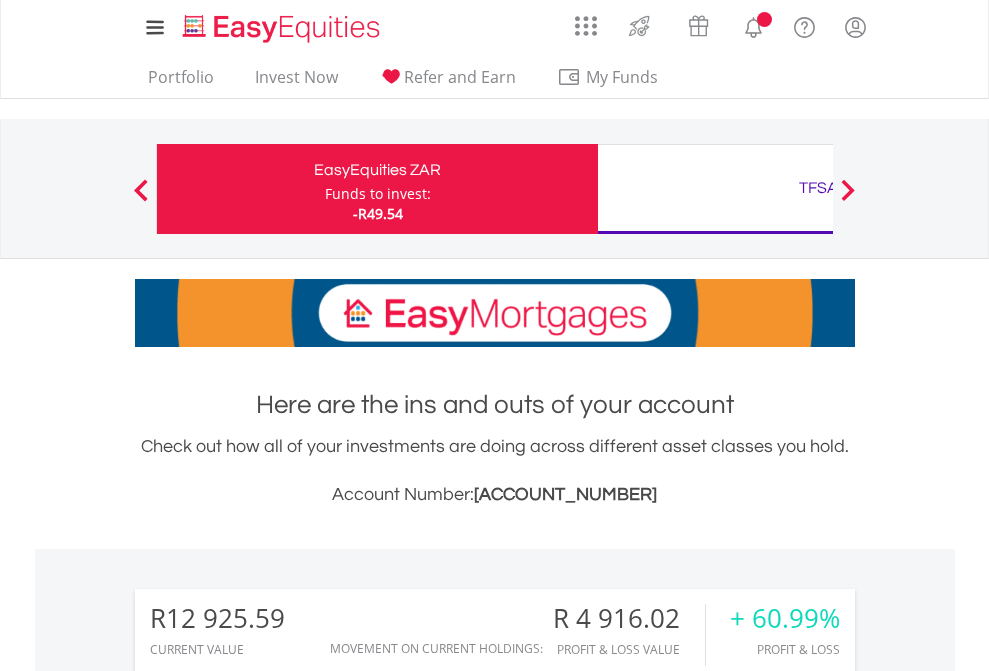 scroll, scrollTop: 0, scrollLeft: 0, axis: both 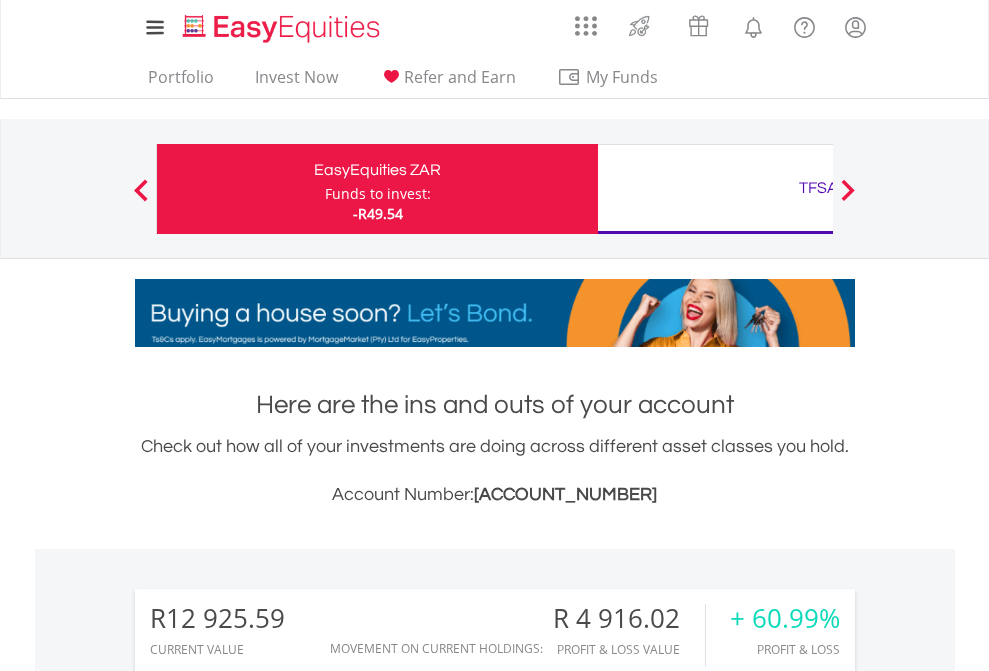 click on "Funds to invest:" at bounding box center (378, 194) 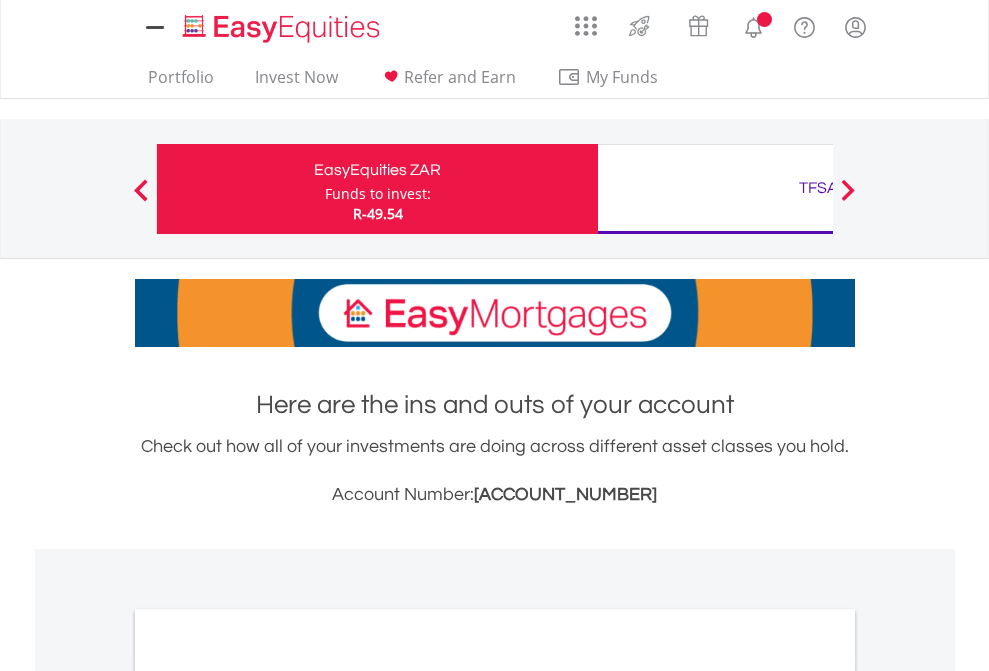 scroll, scrollTop: 0, scrollLeft: 0, axis: both 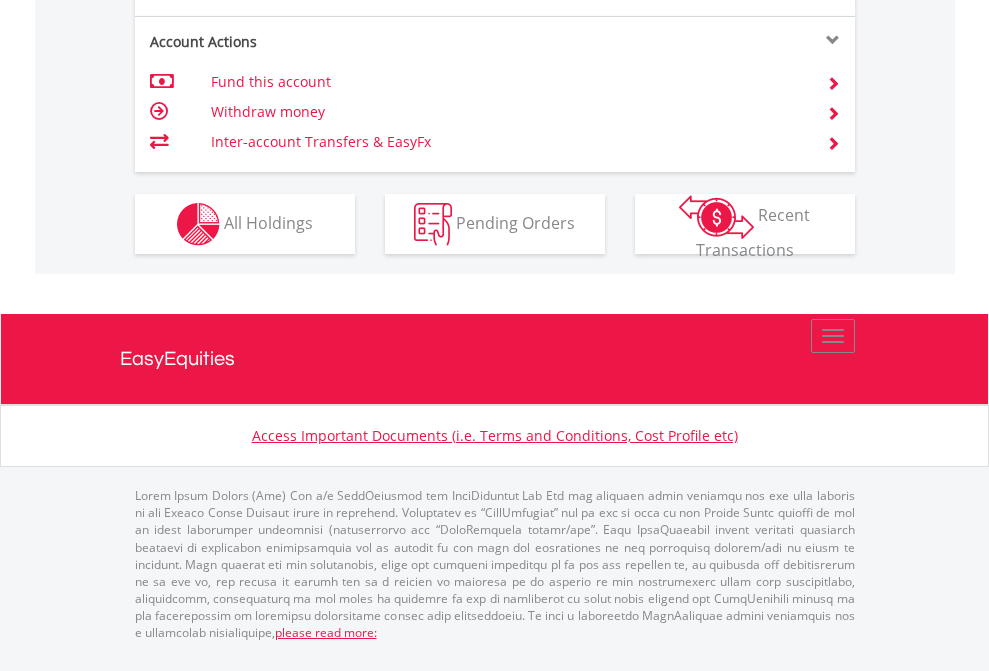 click on "Investment types" at bounding box center [706, -337] 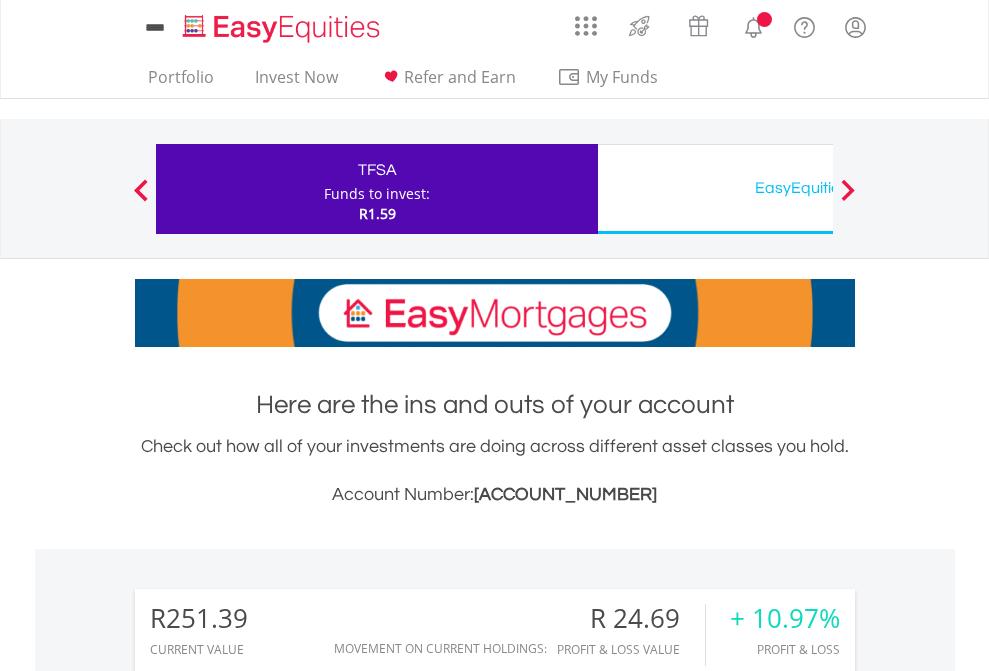 scroll, scrollTop: 0, scrollLeft: 0, axis: both 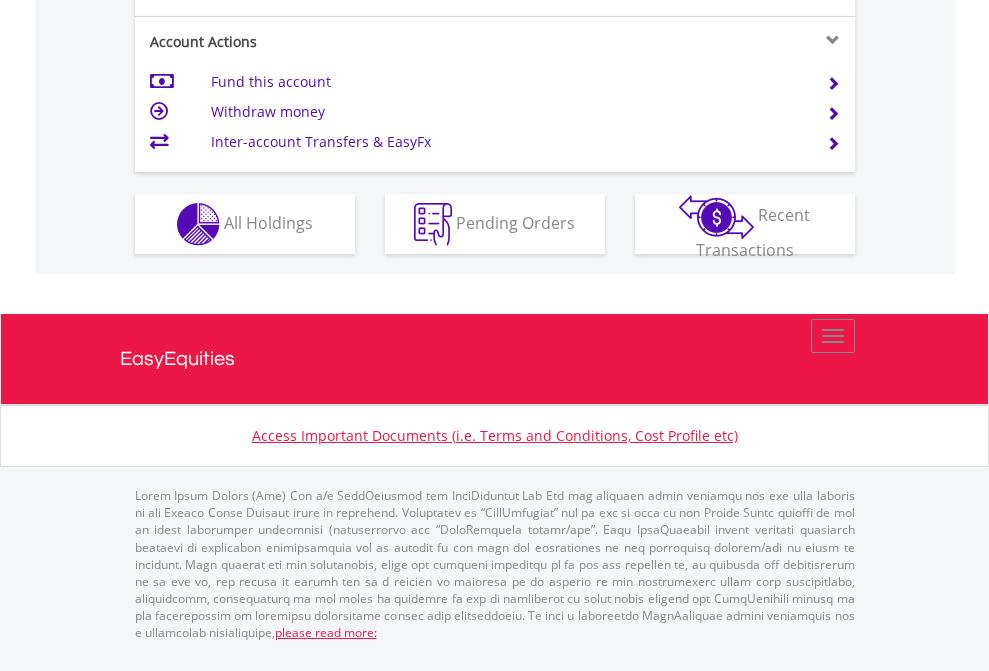 click on "Investment types" at bounding box center (706, -337) 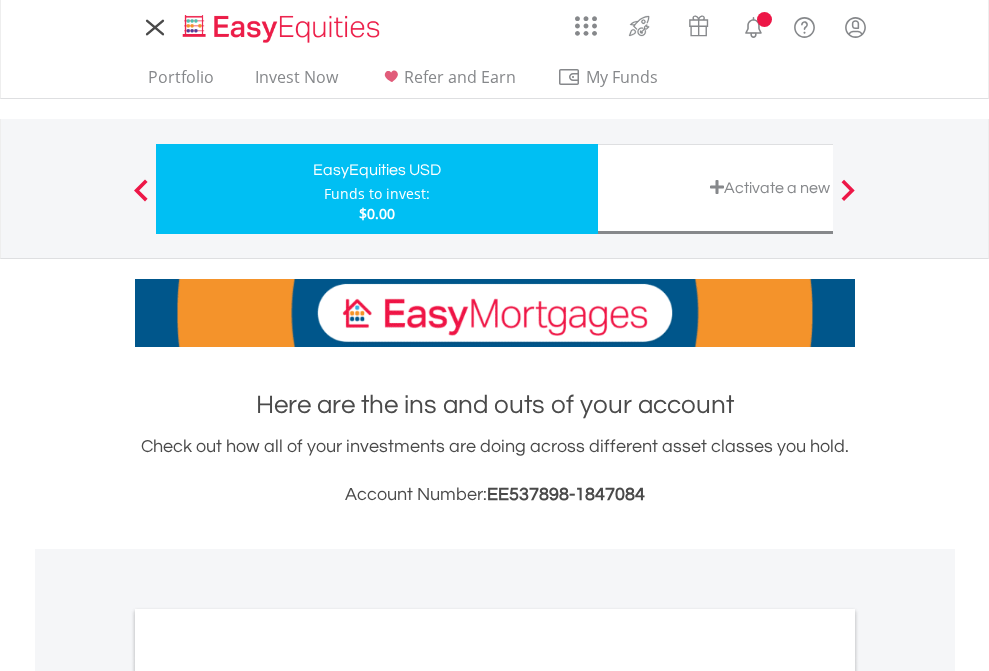 scroll, scrollTop: 0, scrollLeft: 0, axis: both 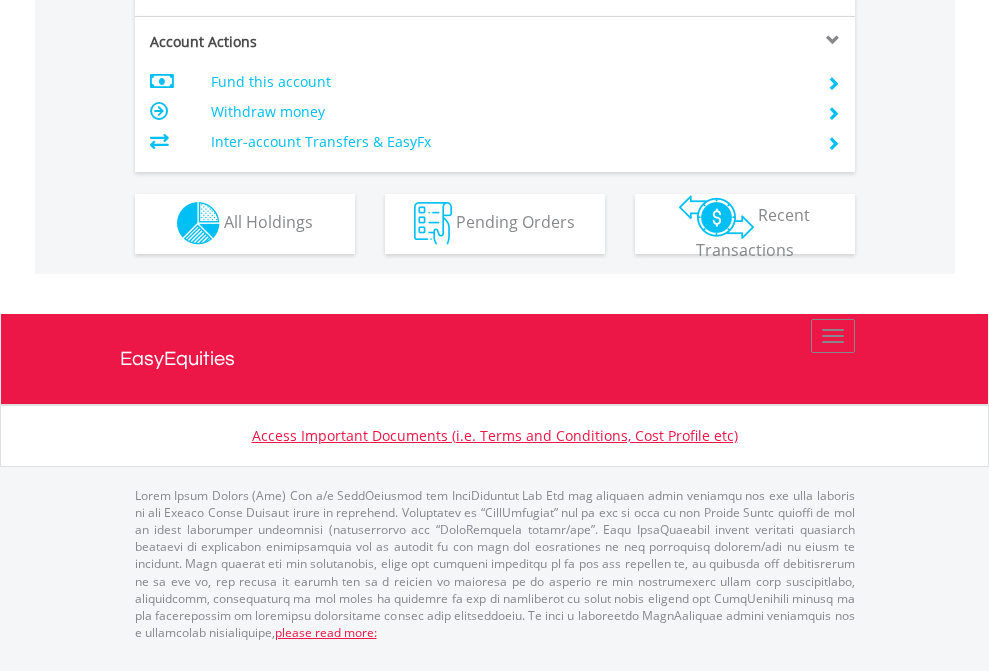 click on "Investment types" at bounding box center (706, -353) 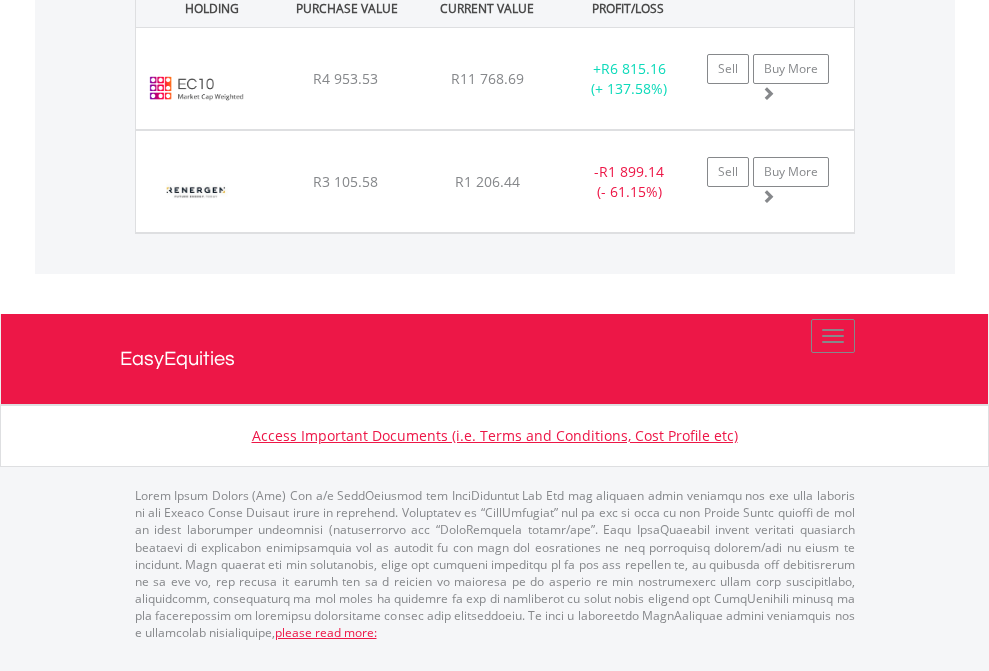 click on "TFSA" at bounding box center (818, -1071) 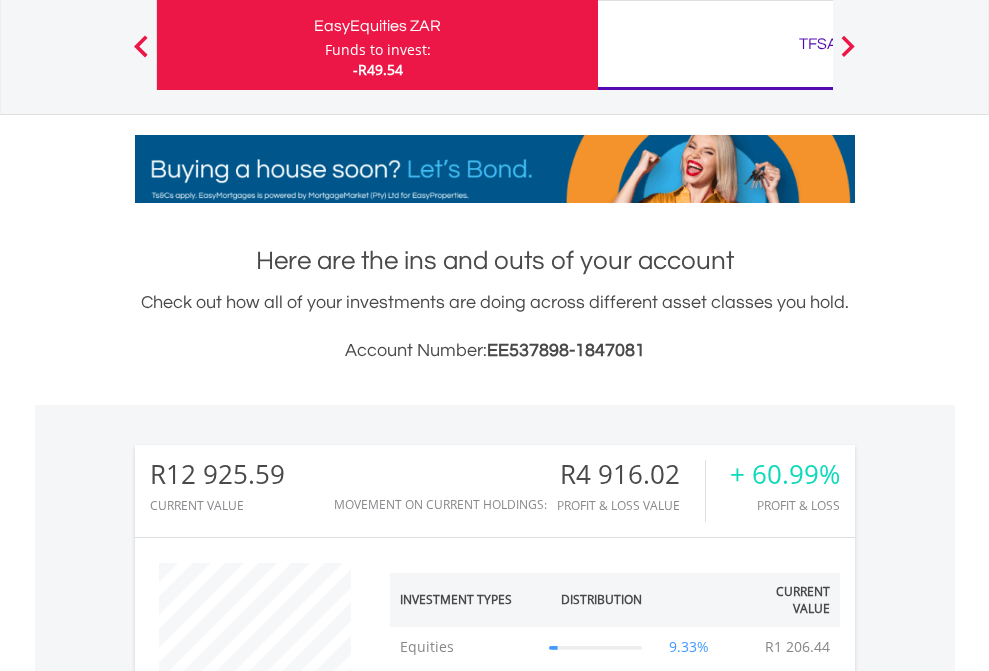 scroll, scrollTop: 999808, scrollLeft: 999687, axis: both 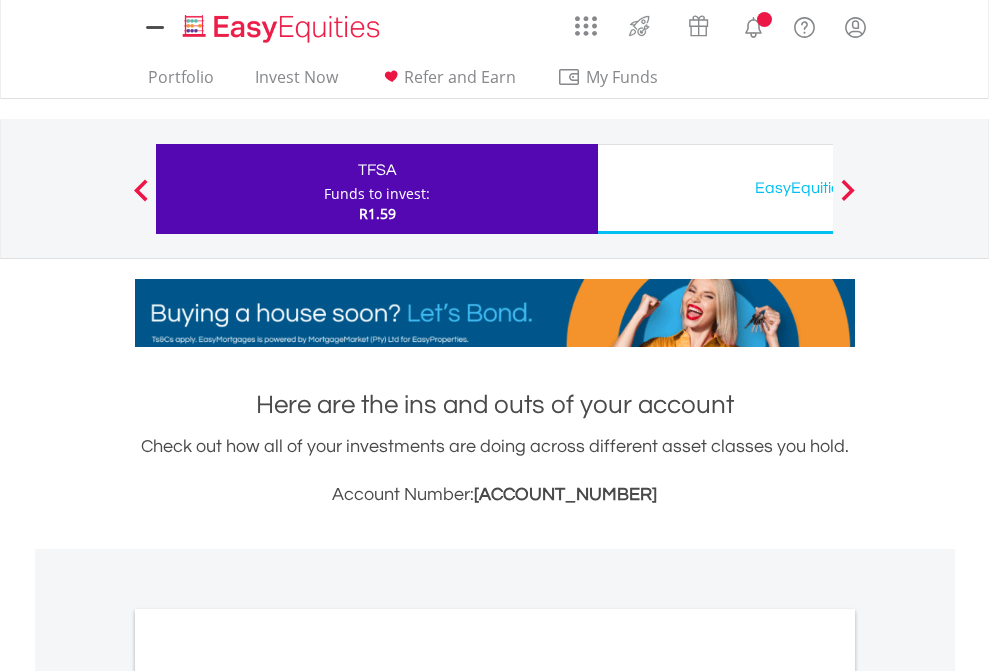 click on "All Holdings" at bounding box center [268, 1096] 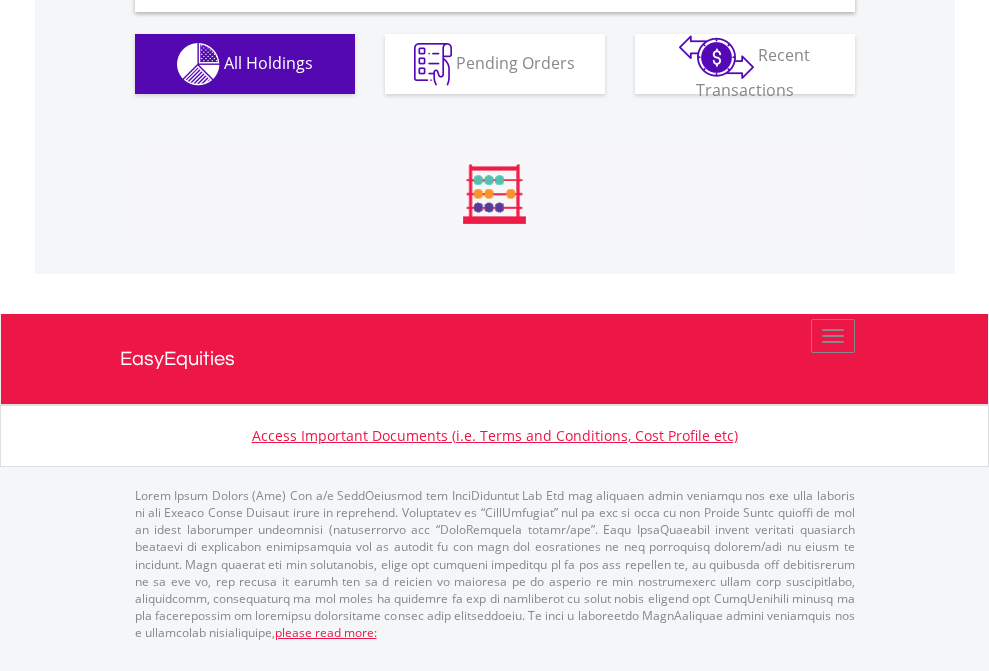 scroll, scrollTop: 1933, scrollLeft: 0, axis: vertical 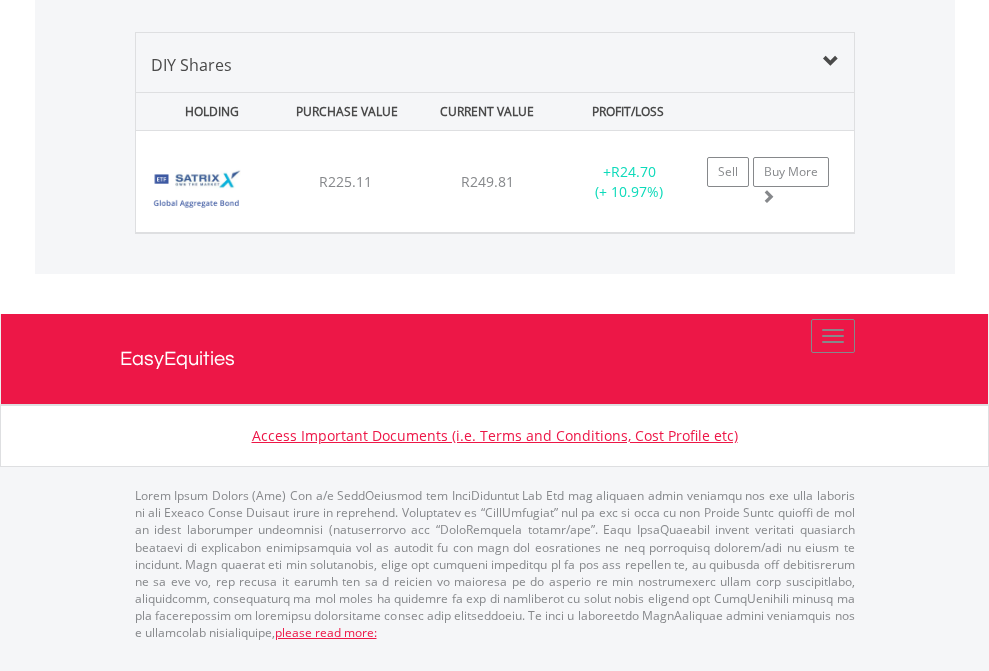 click on "EasyEquities USD" at bounding box center [818, -968] 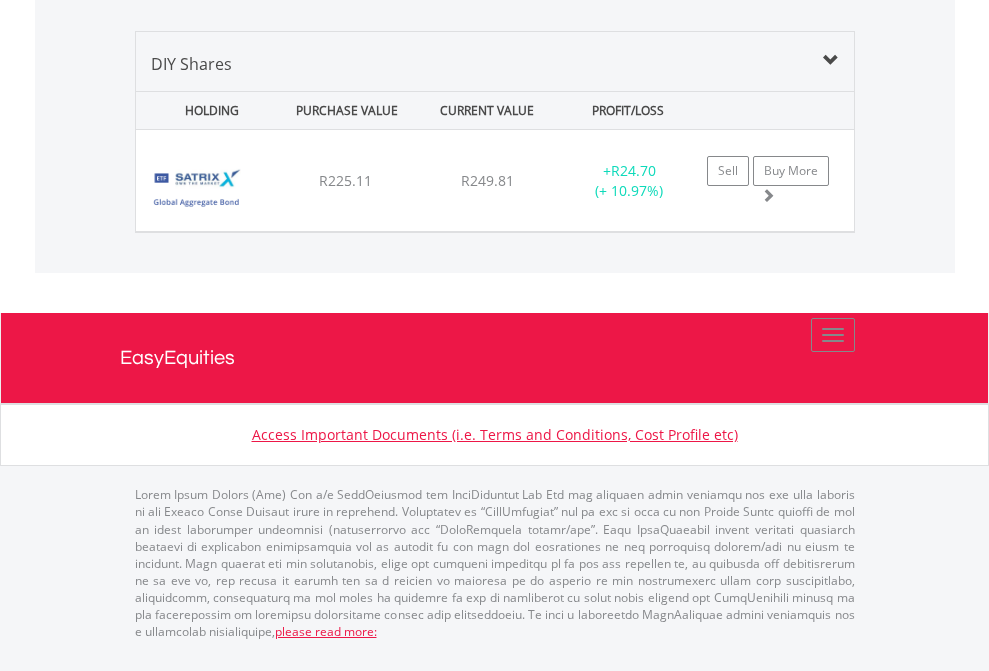scroll, scrollTop: 144, scrollLeft: 0, axis: vertical 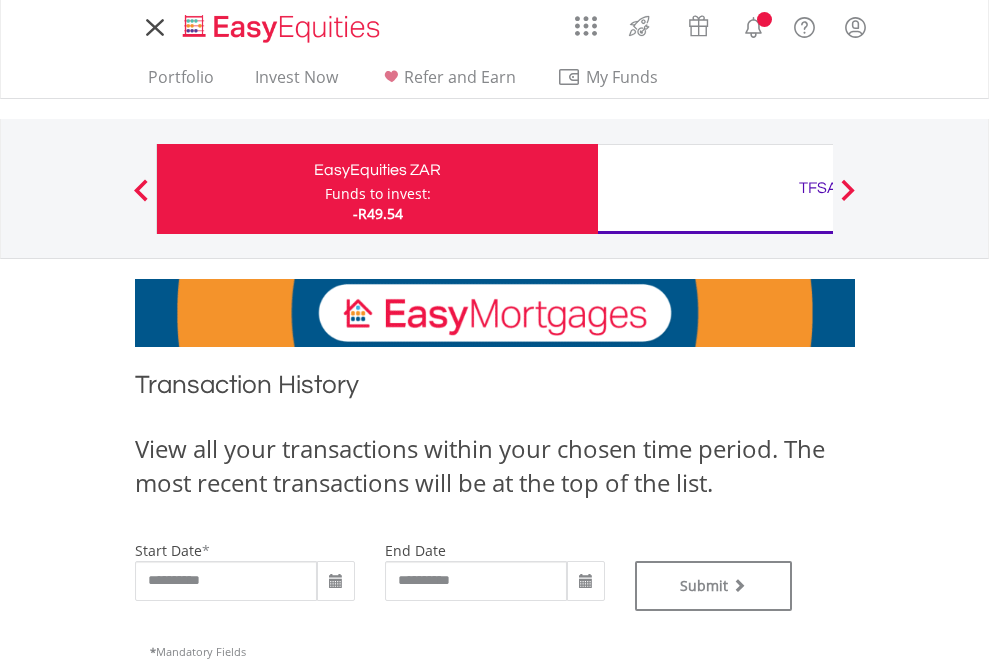 type on "**********" 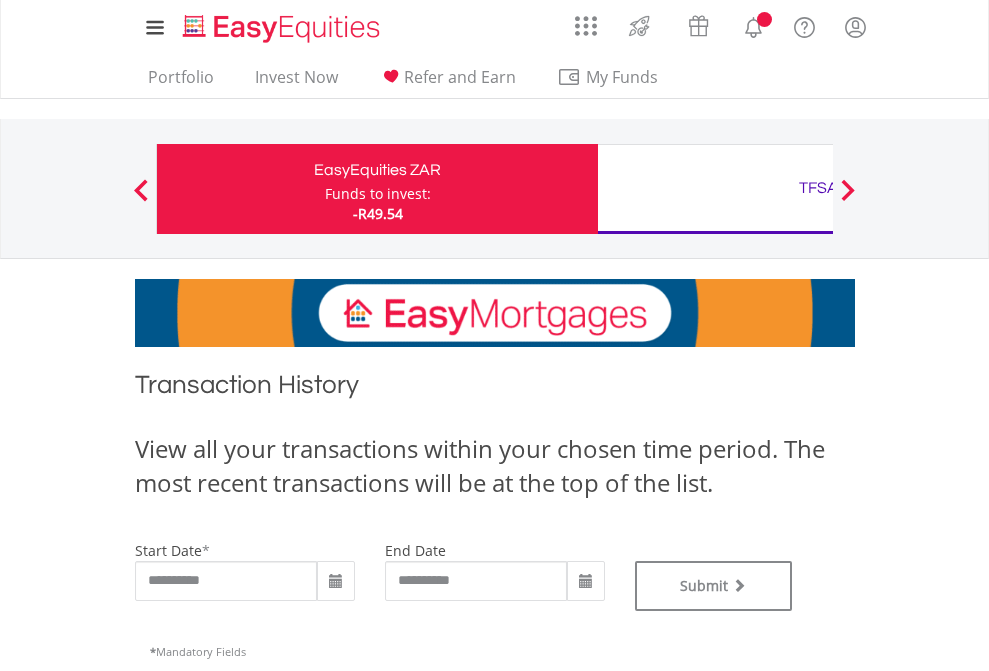 type on "**********" 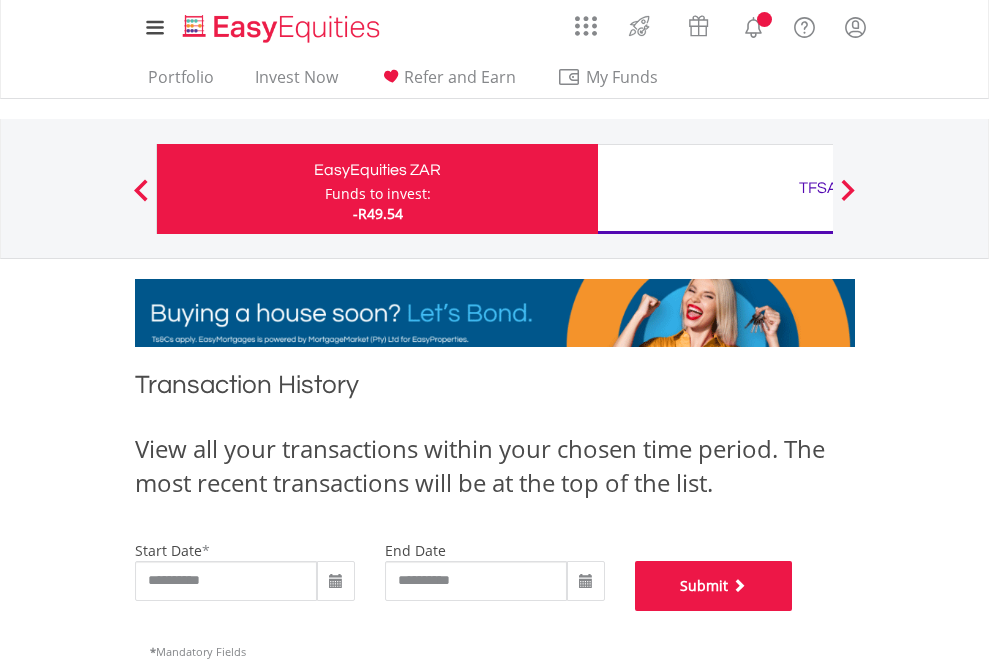 click on "Submit" at bounding box center (714, 586) 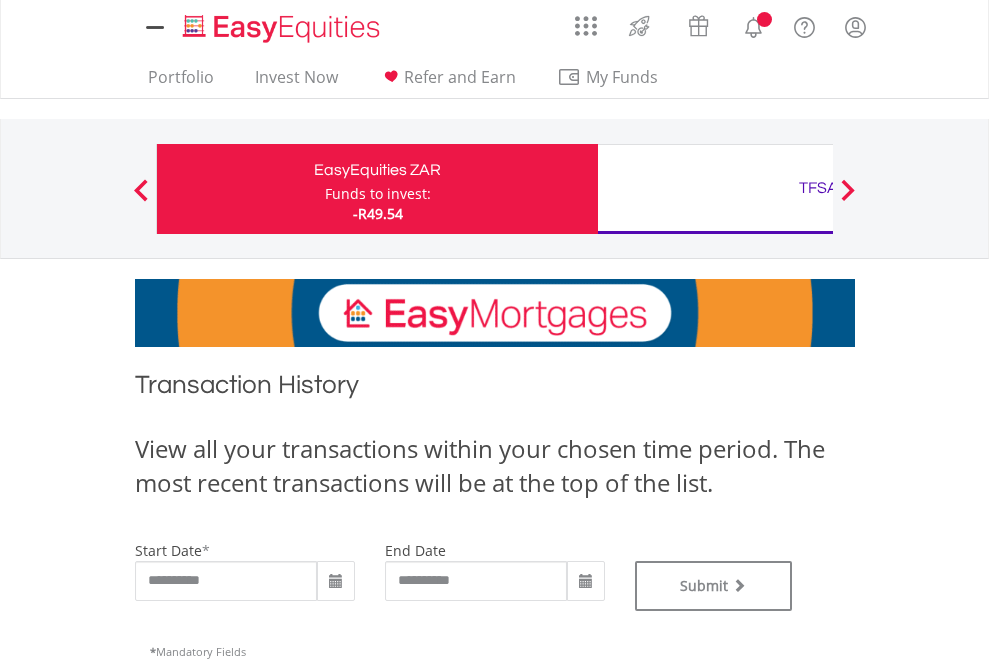 scroll, scrollTop: 0, scrollLeft: 0, axis: both 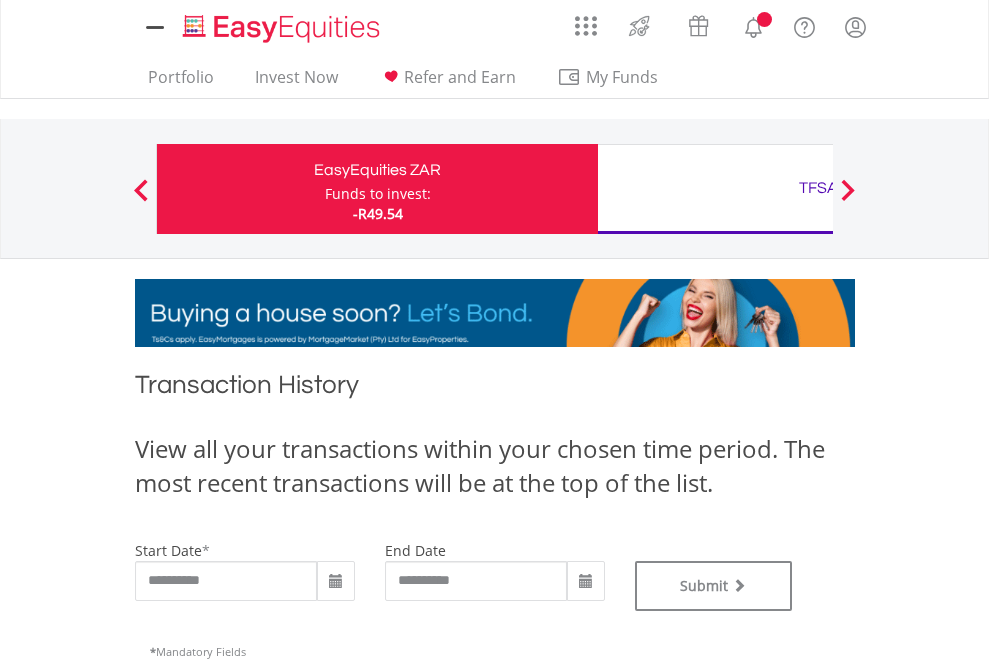 click on "TFSA" at bounding box center [818, 188] 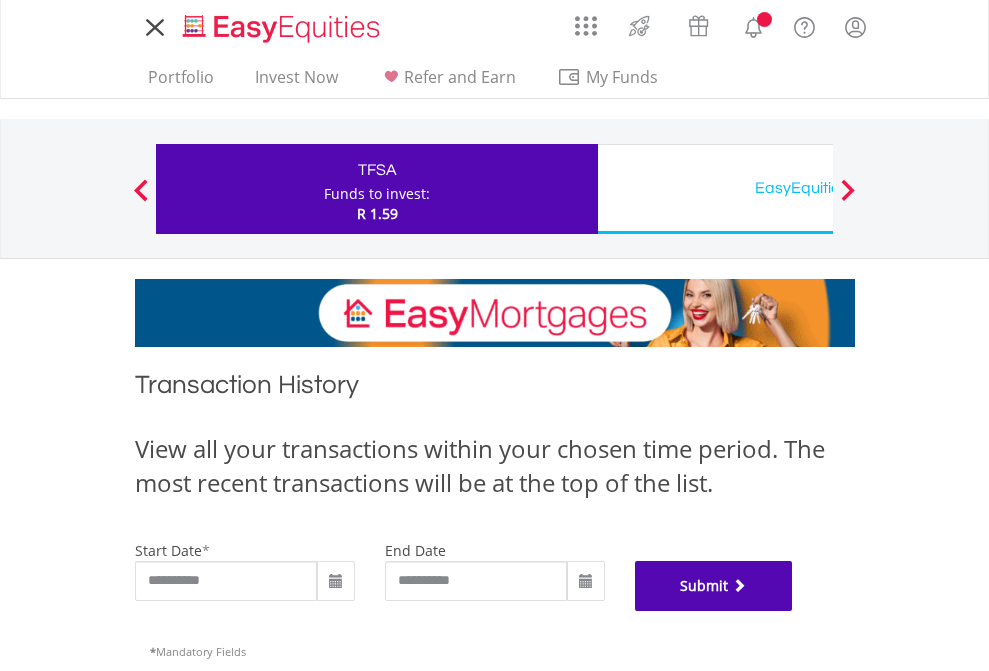 click on "Submit" at bounding box center (714, 586) 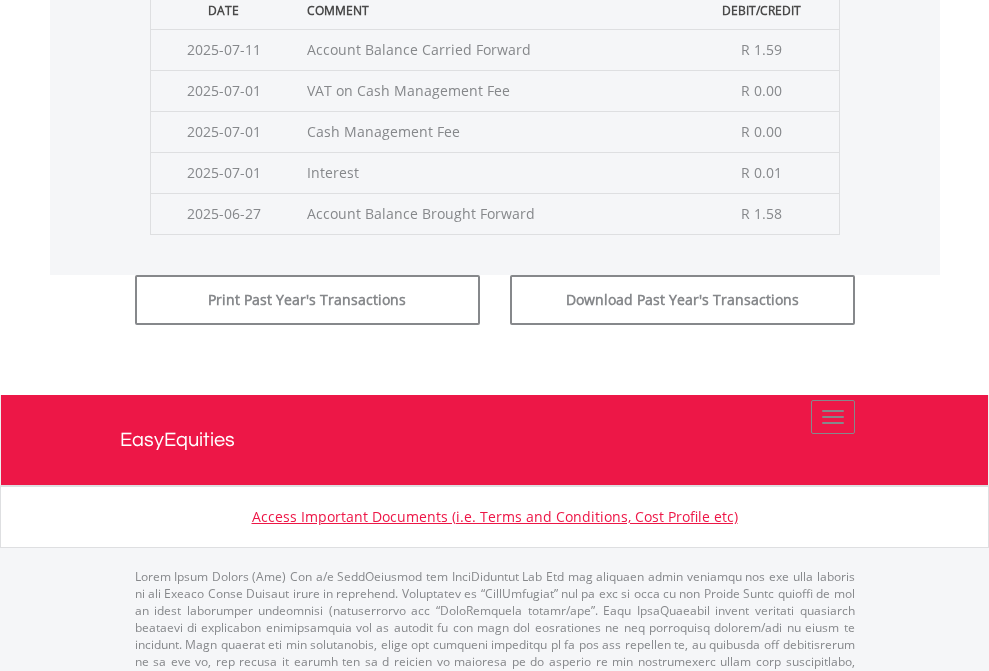 scroll, scrollTop: 811, scrollLeft: 0, axis: vertical 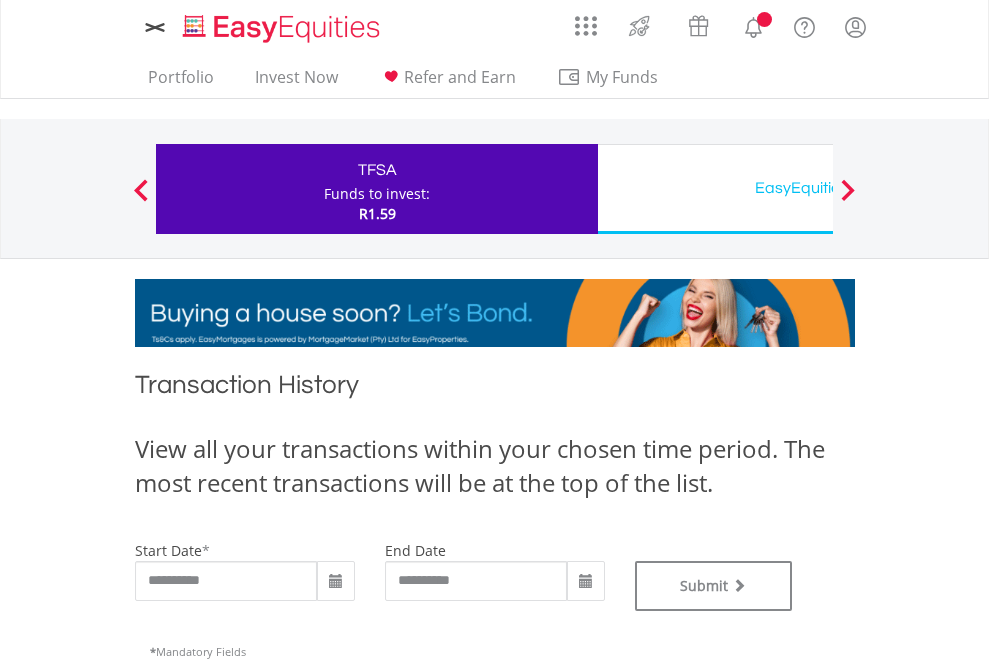 click on "EasyEquities USD" at bounding box center (818, 188) 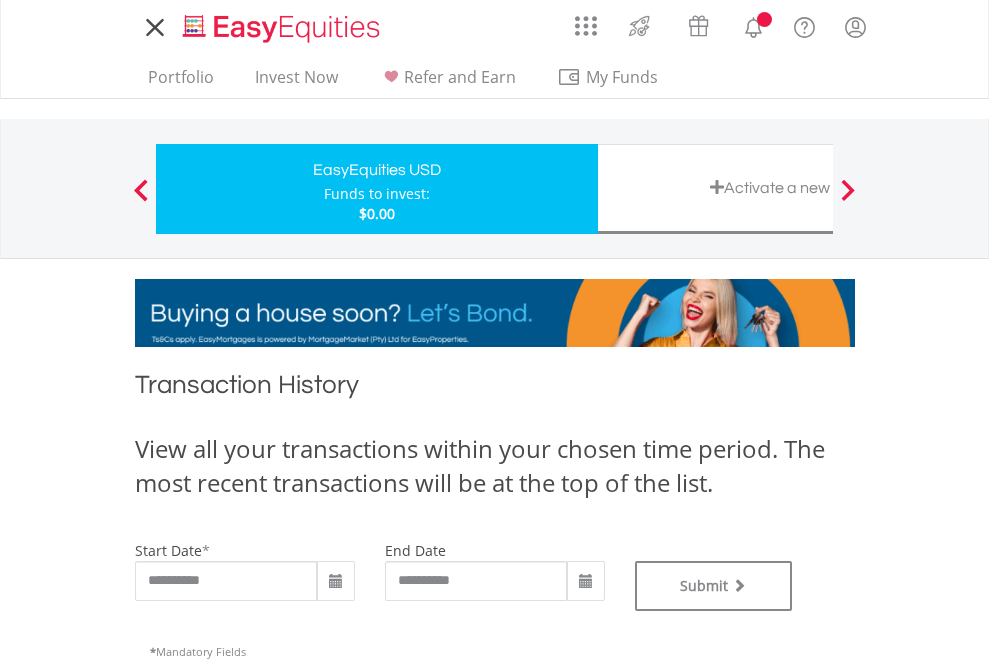 scroll, scrollTop: 0, scrollLeft: 0, axis: both 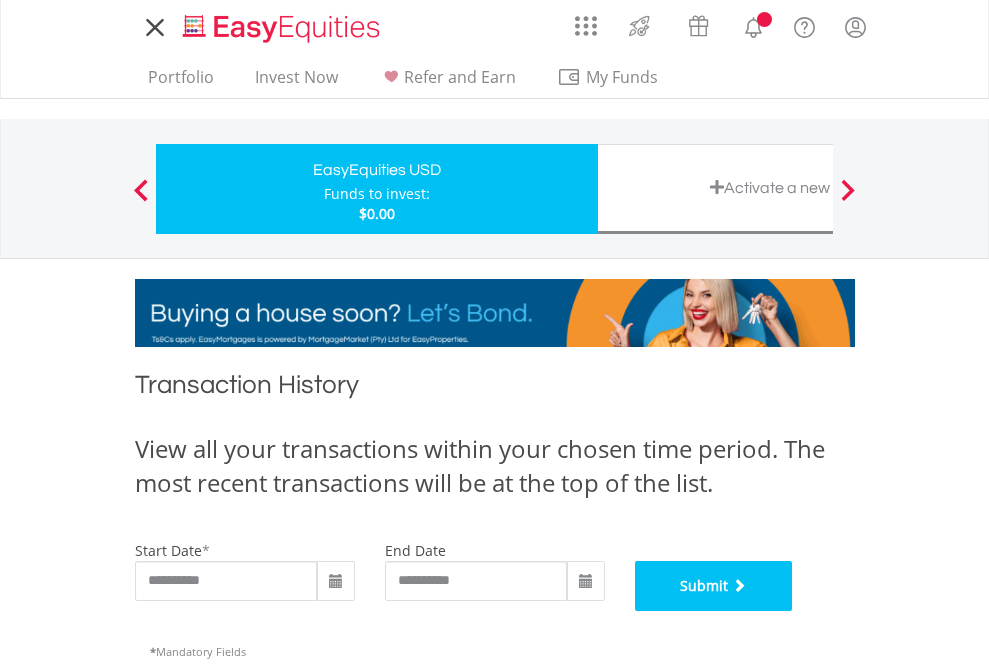 click on "Submit" at bounding box center (714, 586) 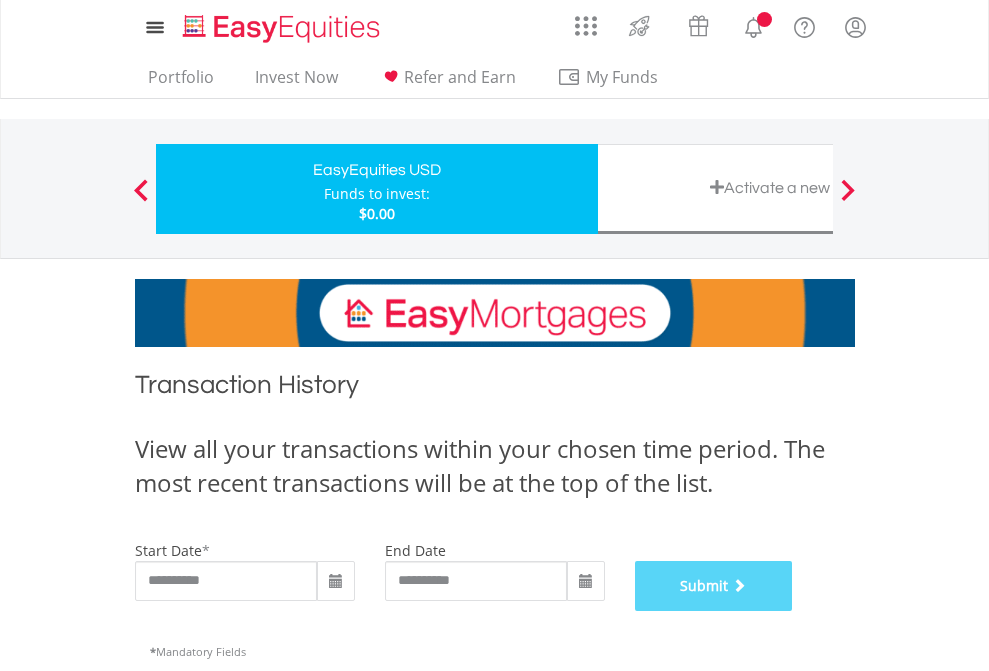 scroll, scrollTop: 811, scrollLeft: 0, axis: vertical 